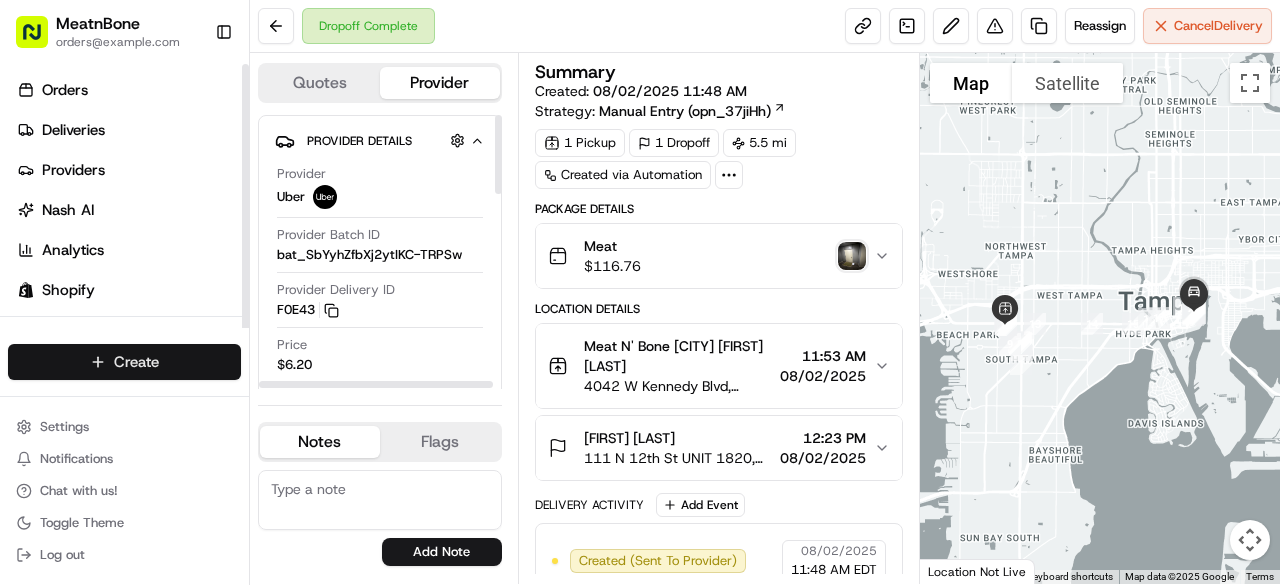 scroll, scrollTop: 0, scrollLeft: 0, axis: both 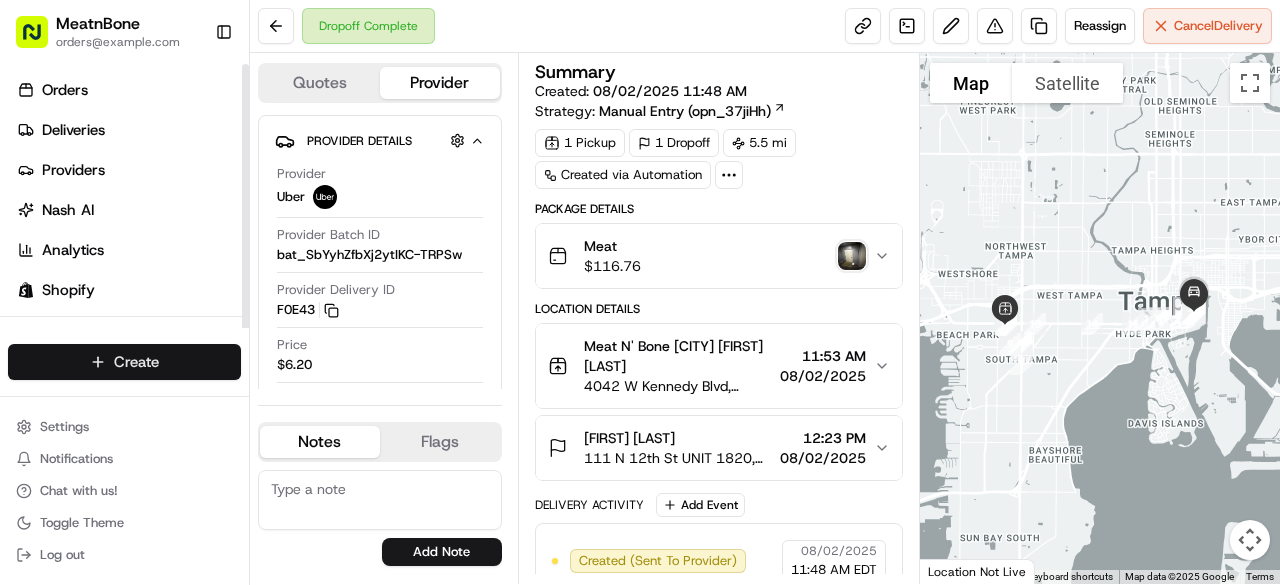 click on "MeatnBone orders@example.com Toggle Sidebar Orders Deliveries Providers Nash AI Analytics Shopify Favorites Main Menu Members & Organization Organization Users Roles Preferences Customization Tracking Orchestration Automations Dispatch Strategy Locations Pickup Locations Dropoff Locations Billing Billing Refund Requests Integrations Notification Triggers Webhooks API Keys Request Logs Create Settings Notifications Chat with us! Toggle Theme Log out Dropoff Complete Reassign Cancel  Delivery Quotes Provider Provider Details Hidden ( 2 ) Provider Uber   Provider Batch ID bat_SbYyhZfbXj2ytIKC-TRPSw Provider Delivery ID F0E43 Copy  del_mghgBf2DScS7C1Uav08OQw F0E43 Price $6.20 Customer Support Driver Details Hidden ( 4 ) Name [LAST] Pickup Phone Number +1 [PHONE] Dropoff Phone Number +1 [PHONE] Notes From Driver En la puerta  Tip $0.00 Type car Make Volkswagen Model Jetta Color white License Plate Number **DFJA Notes Flags gllaurado@example.com lmata@example.com" at bounding box center (640, 292) 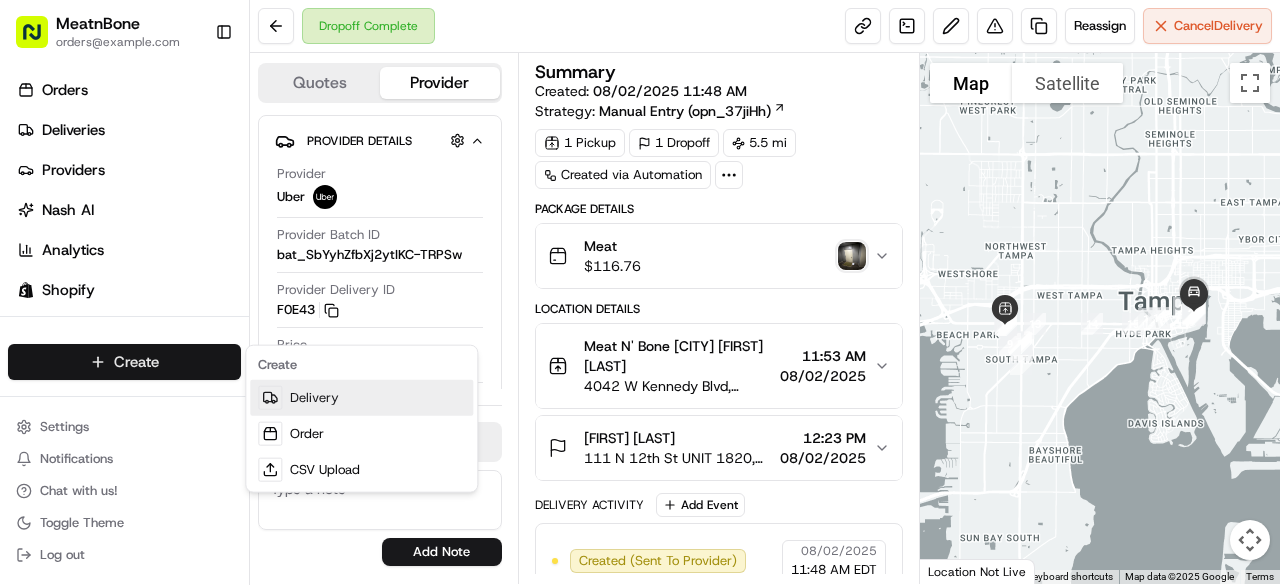 click on "Delivery" at bounding box center [361, 398] 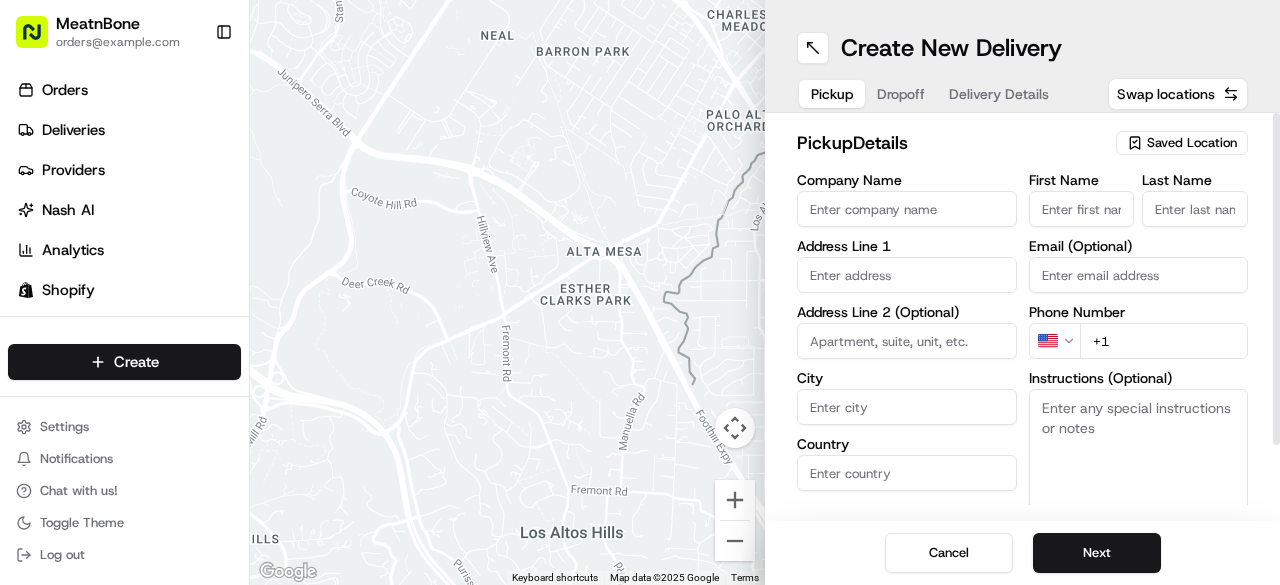 click on "Saved Location" at bounding box center (1192, 143) 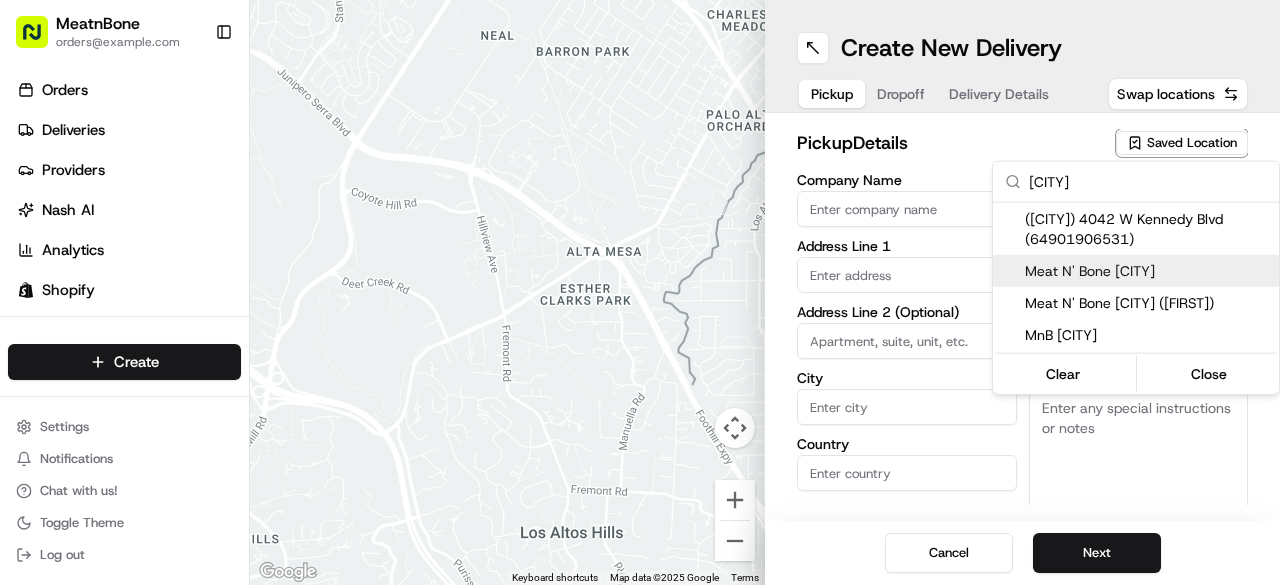 type on "[CITY]" 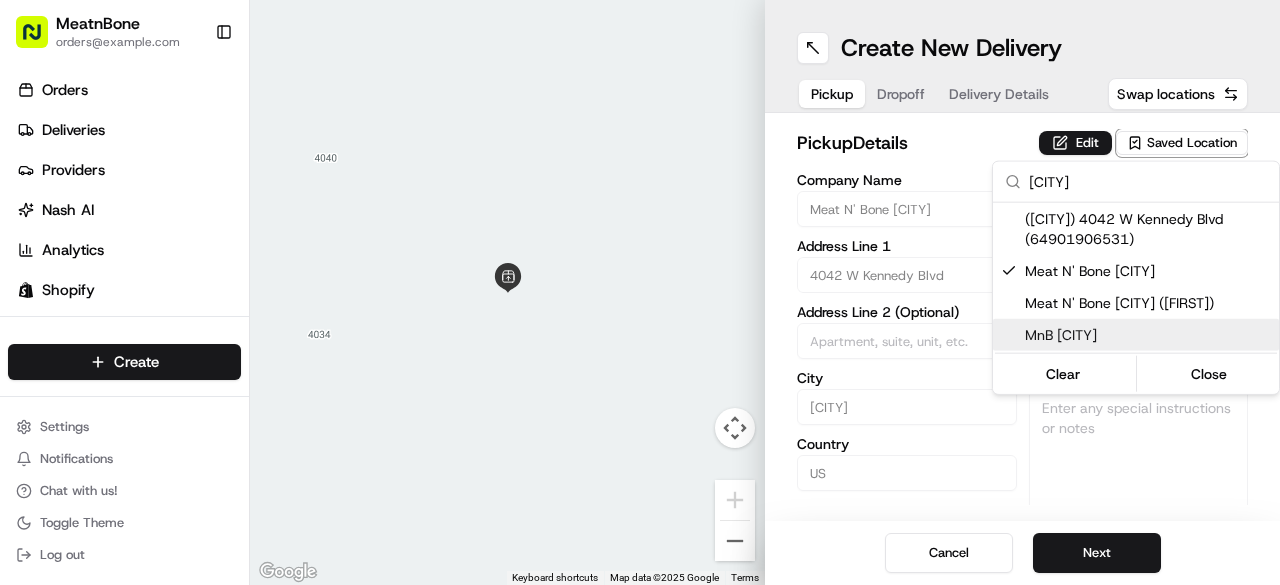 click on "Clear Close" at bounding box center [1136, 372] 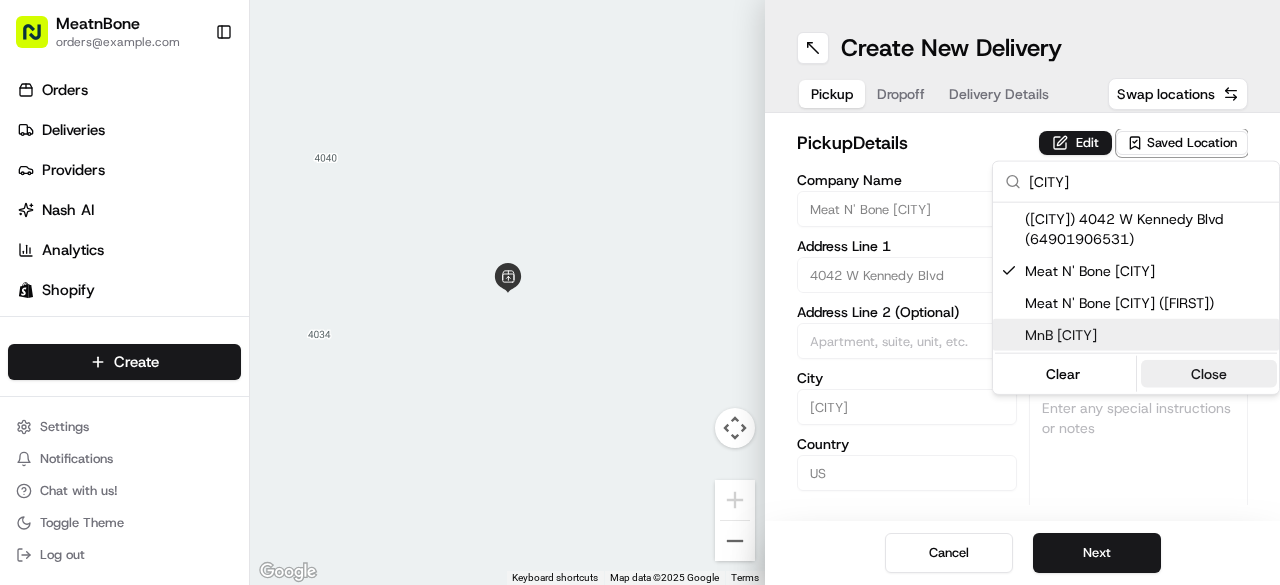 click on "Close" at bounding box center [1209, 374] 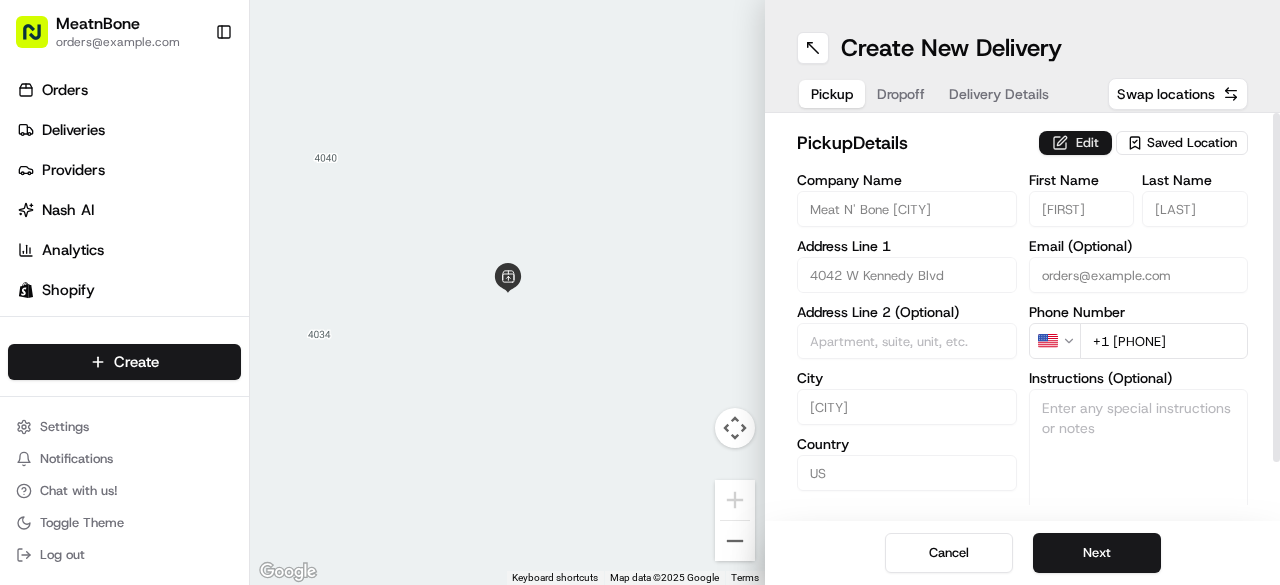 click on "Edit" at bounding box center [1075, 143] 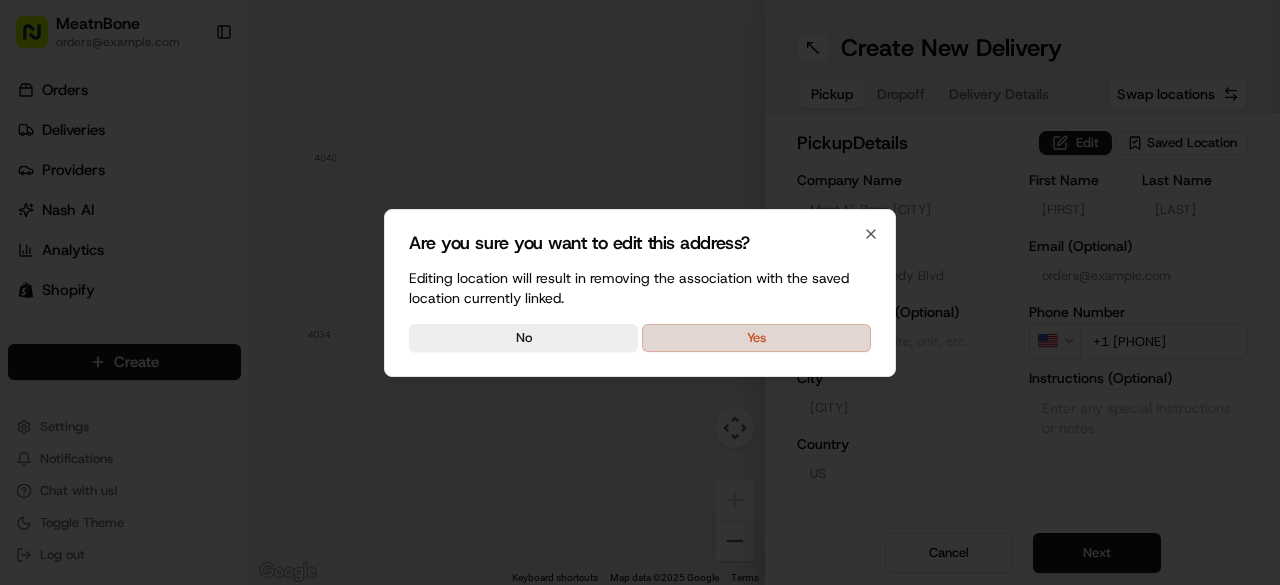 click on "Yes" at bounding box center [756, 338] 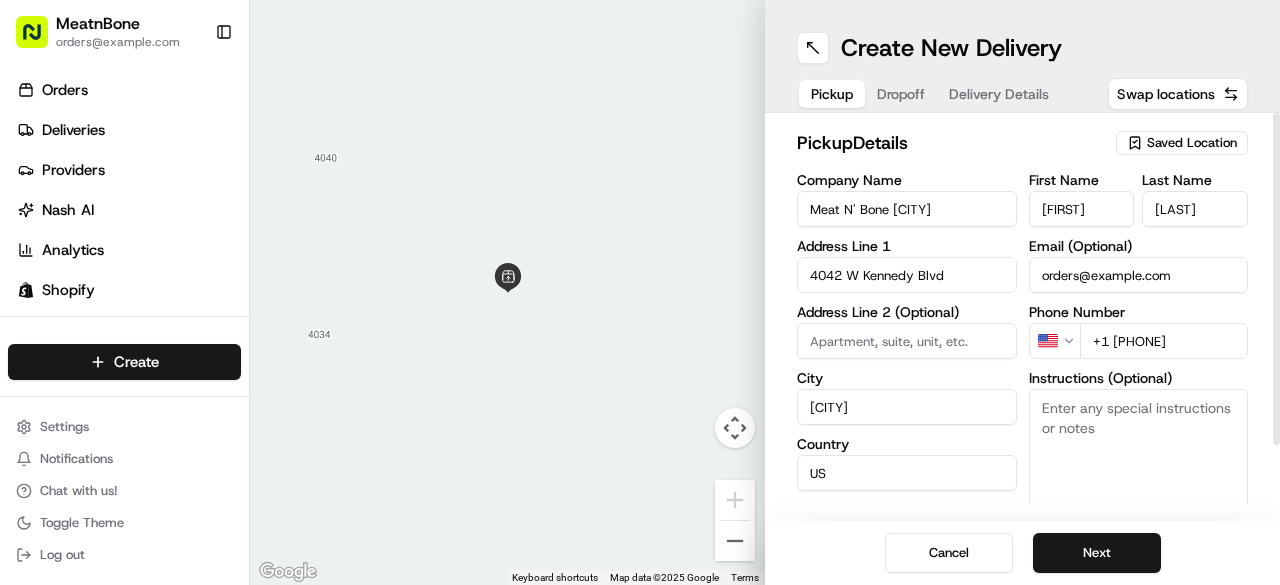 click on "[FIRST]" at bounding box center [1082, 209] 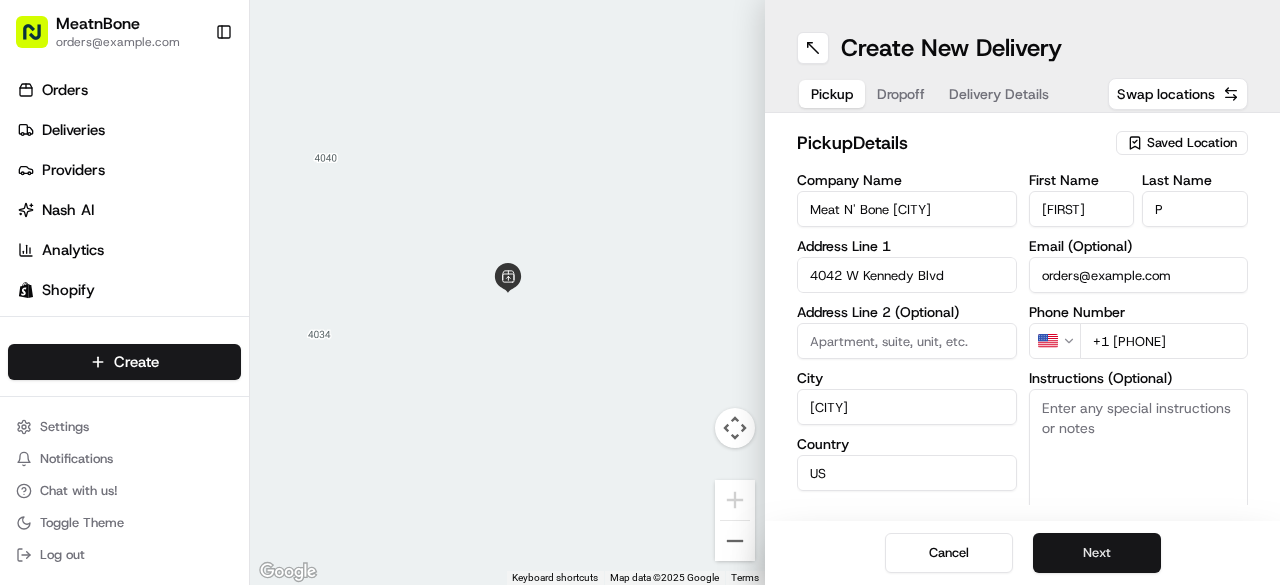 type on "P" 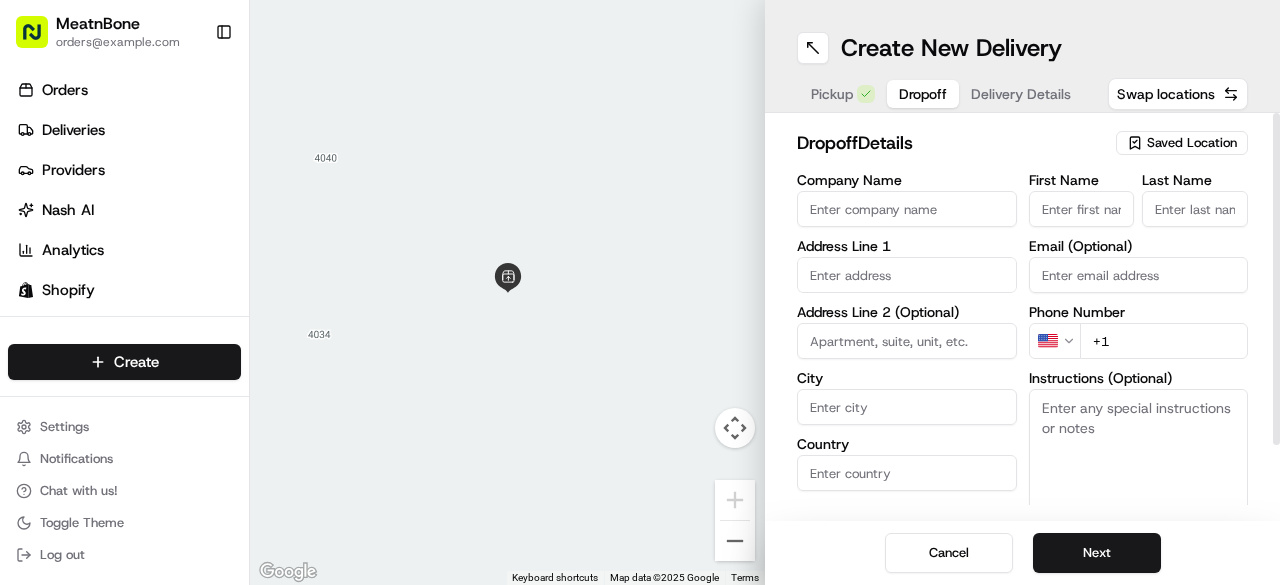 click on "Email (Optional)" at bounding box center [1139, 275] 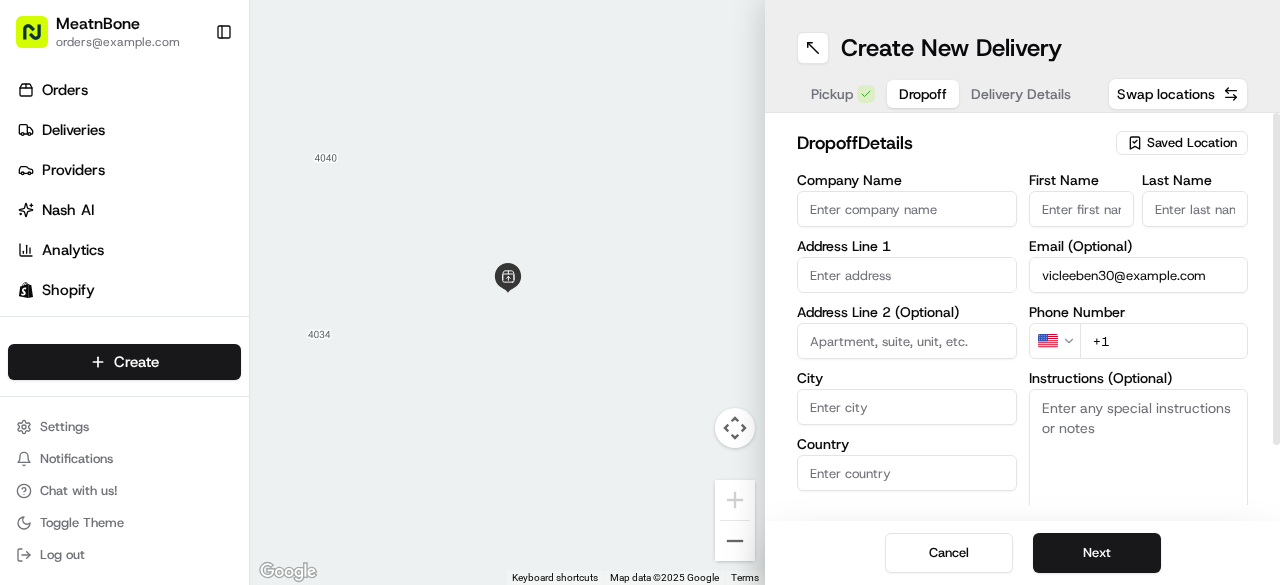 type on "vicleeben30@example.com" 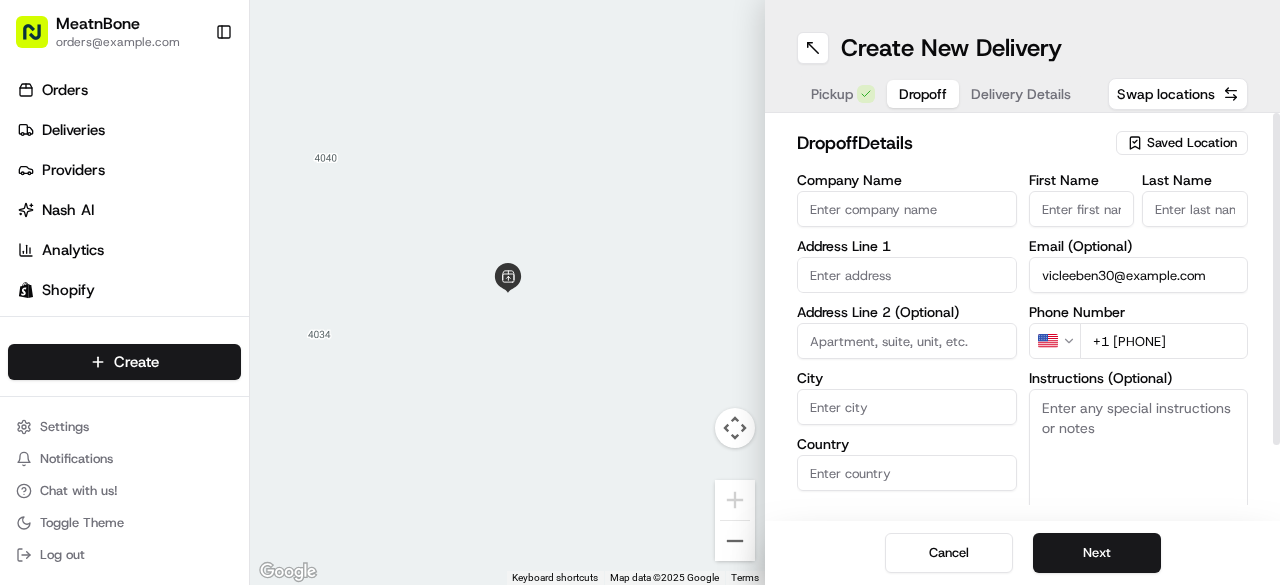type on "+1 [PHONE]" 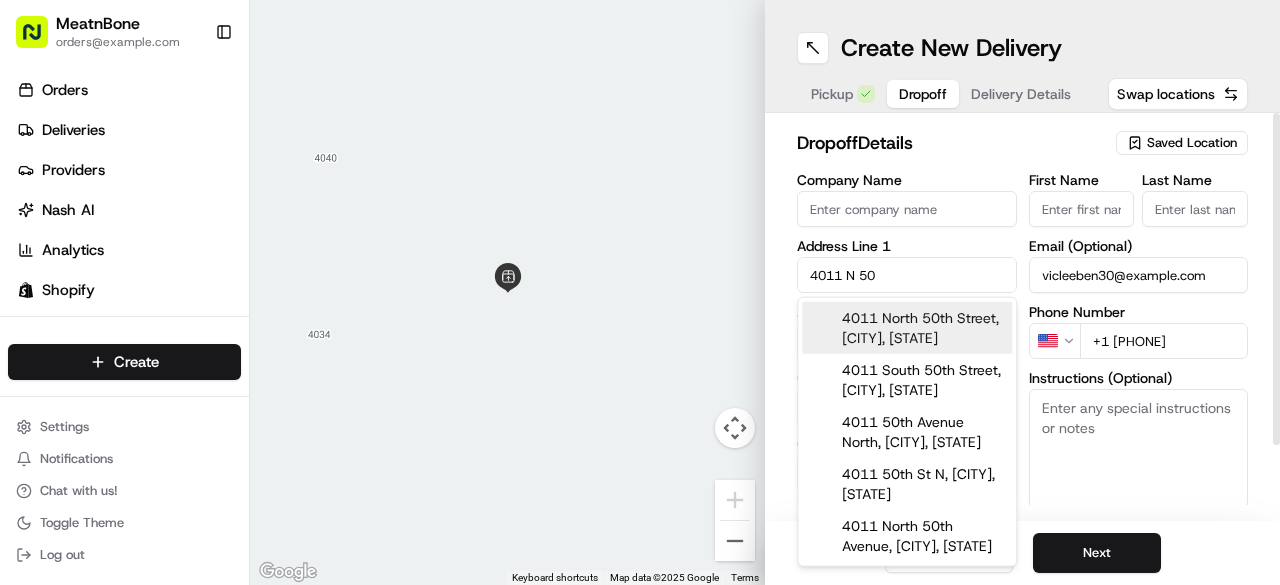 click on "4011 North 50th Street, [CITY], [STATE]" at bounding box center (907, 328) 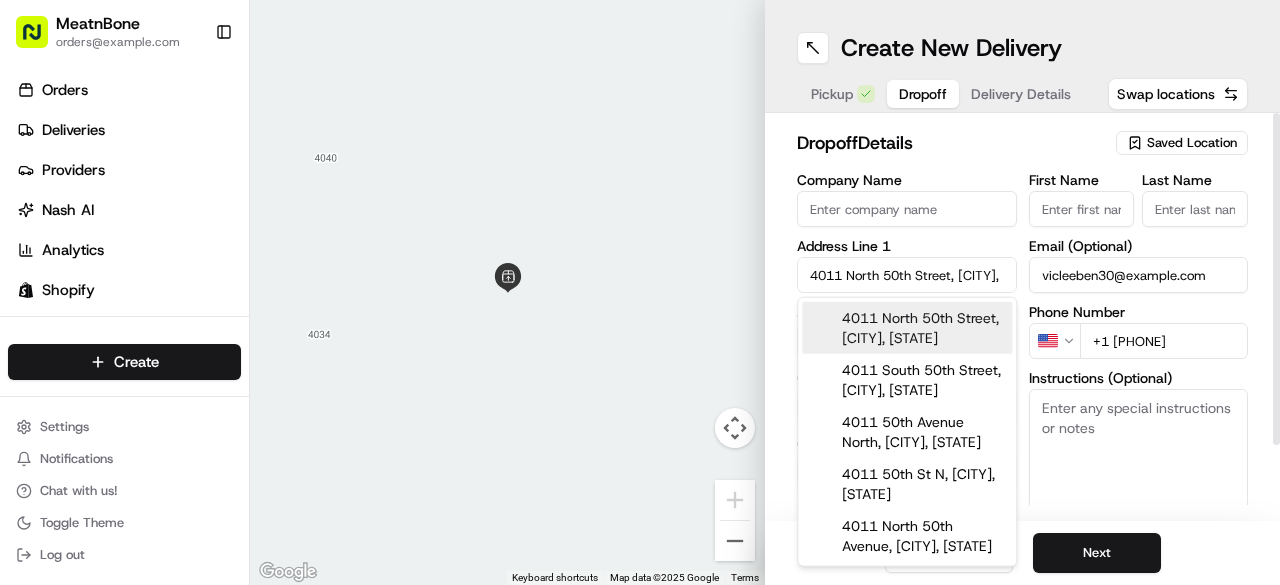 type on "4011 N 50th St, [CITY], [STATE], USA" 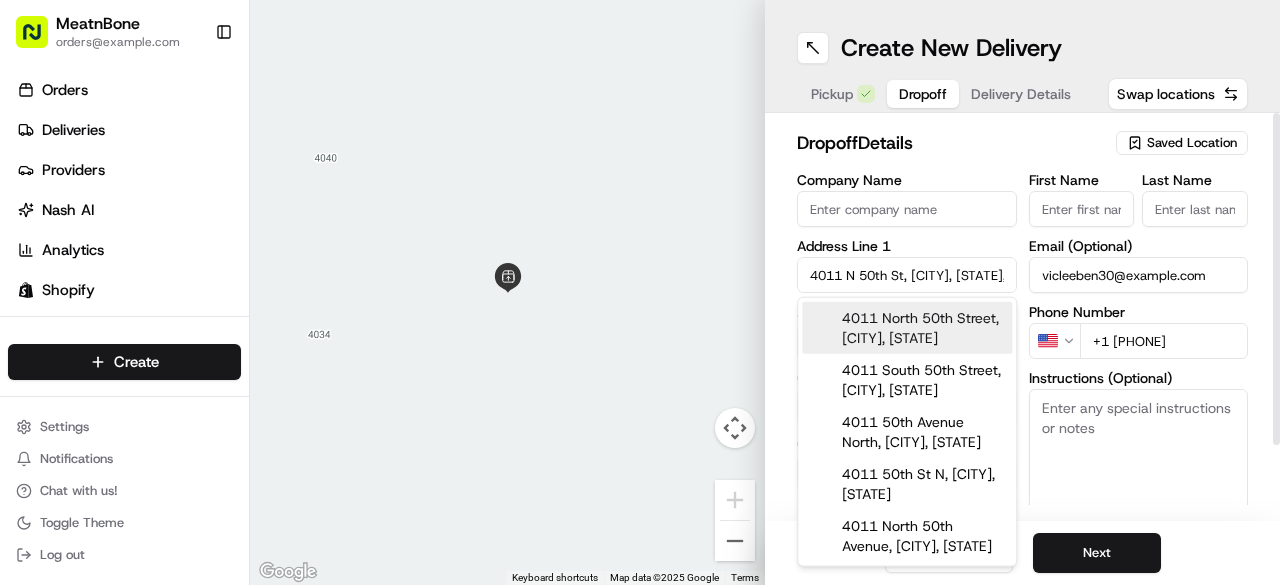 type on "4011 North 50th Street" 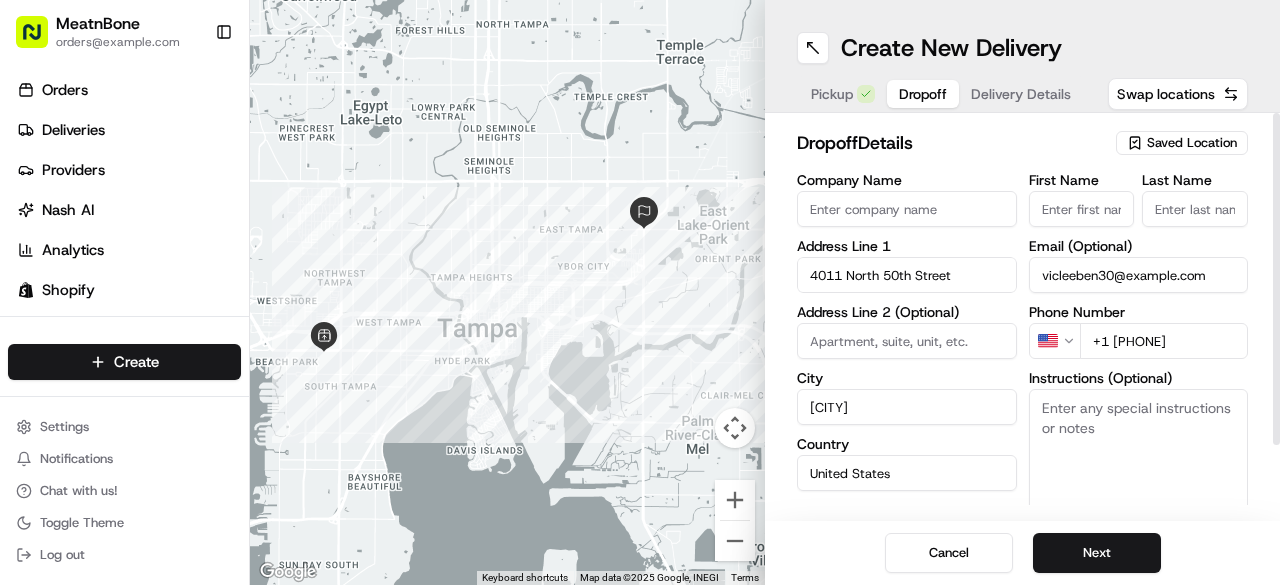 click at bounding box center [907, 341] 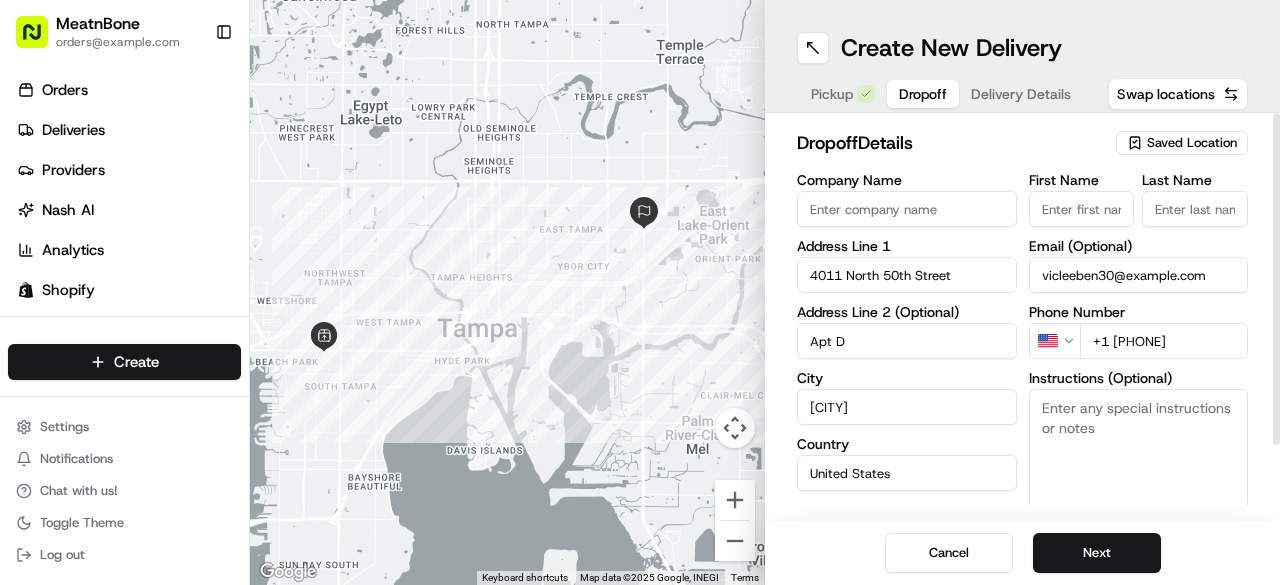 click on "Apt D" at bounding box center [907, 341] 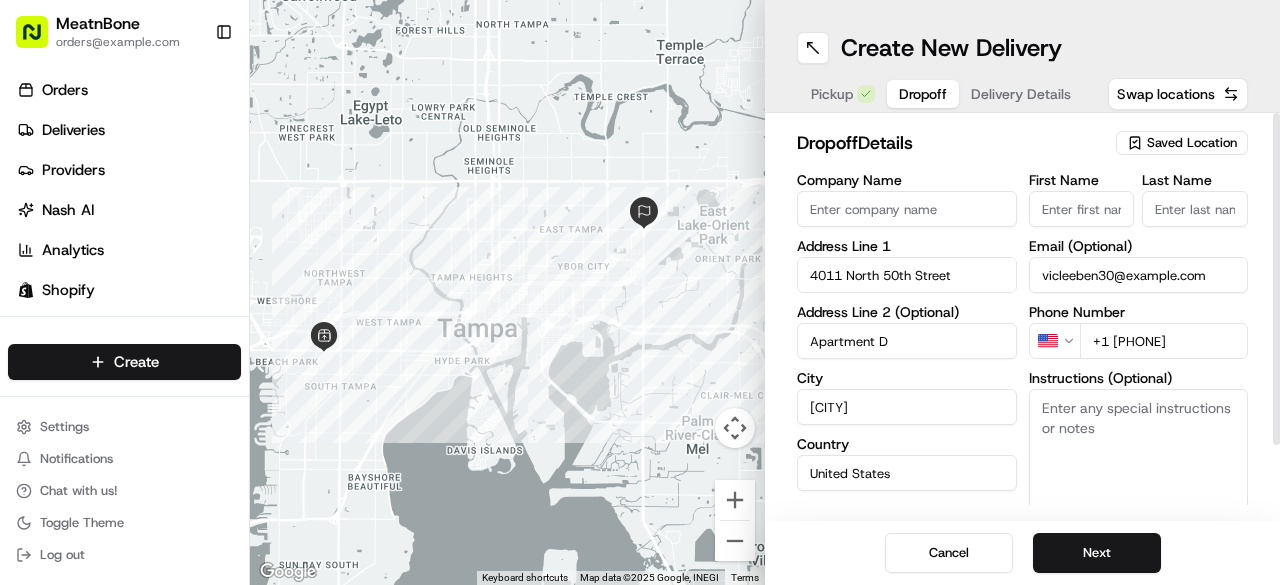 drag, startPoint x: 926, startPoint y: 329, endPoint x: 772, endPoint y: 341, distance: 154.46683 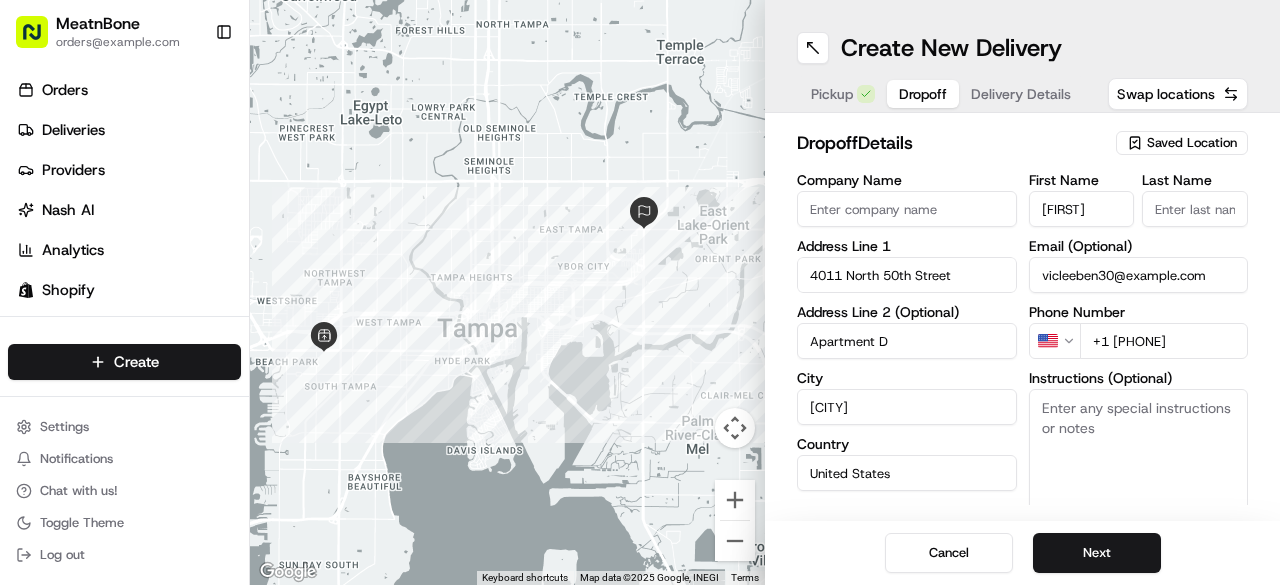 type on "[FIRST]" 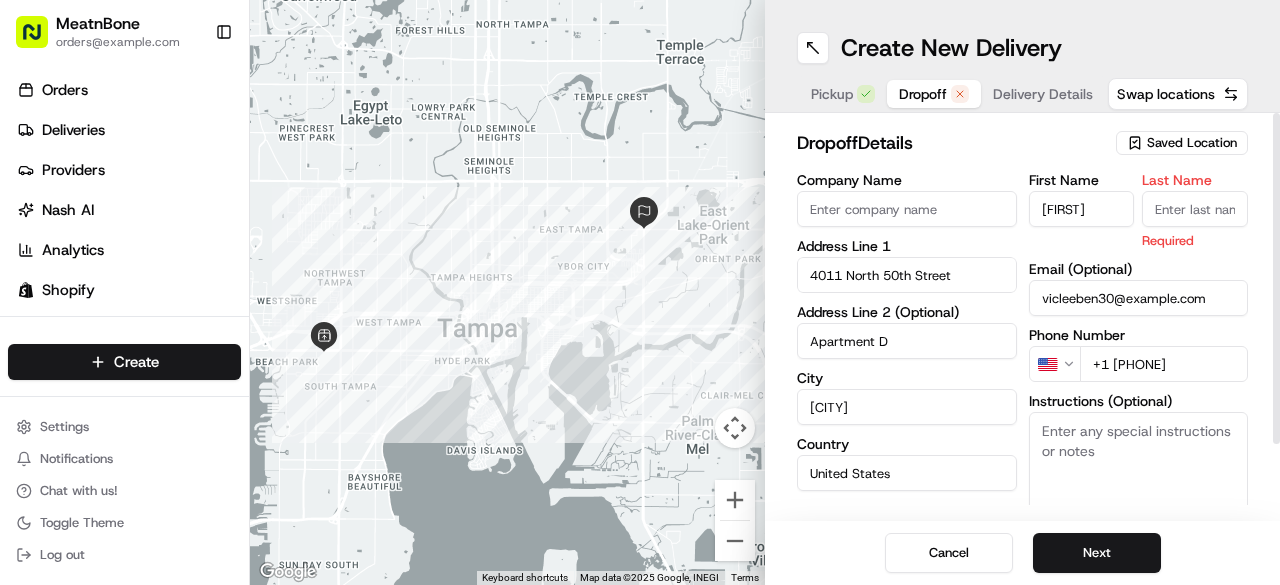click on "Last Name" at bounding box center (1195, 209) 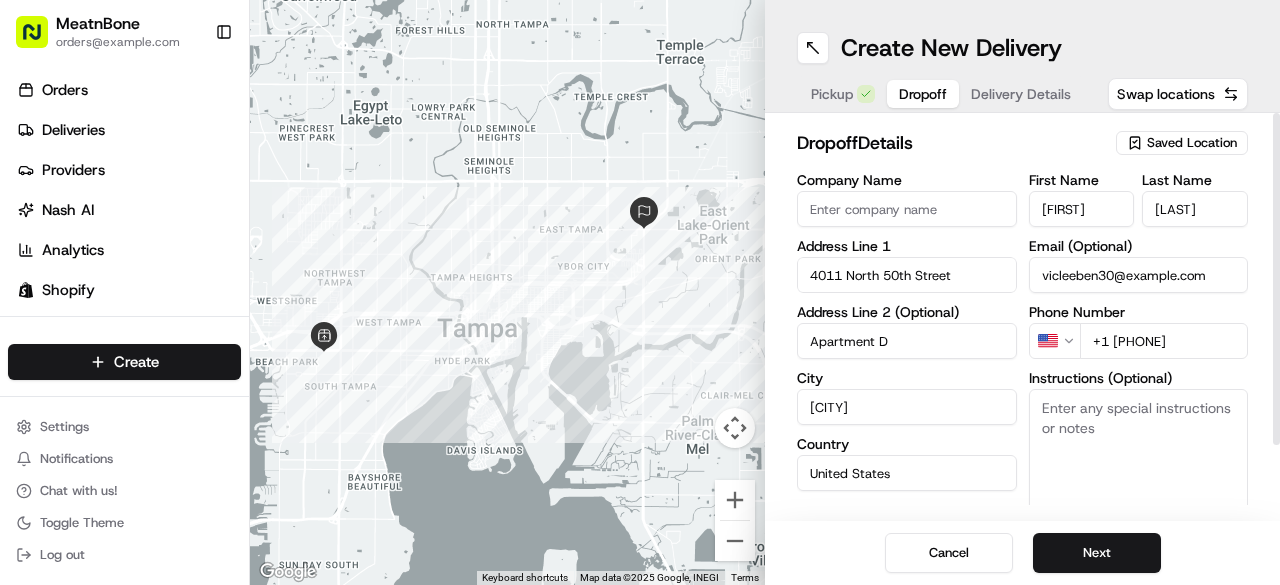type on "[LAST]" 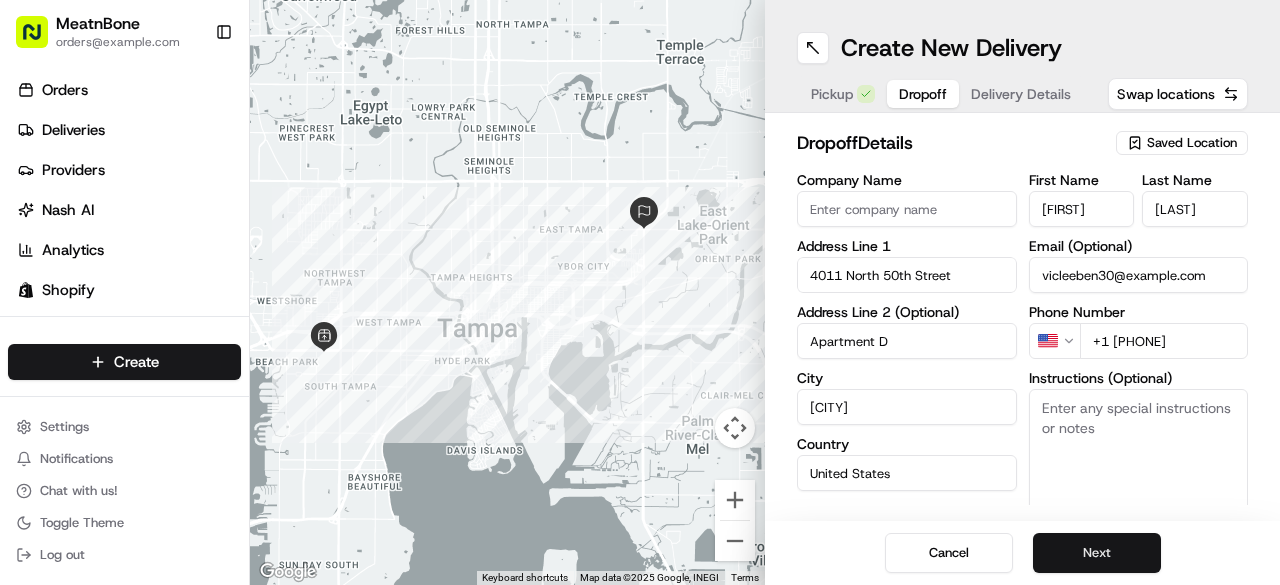 click on "Next" at bounding box center [1097, 553] 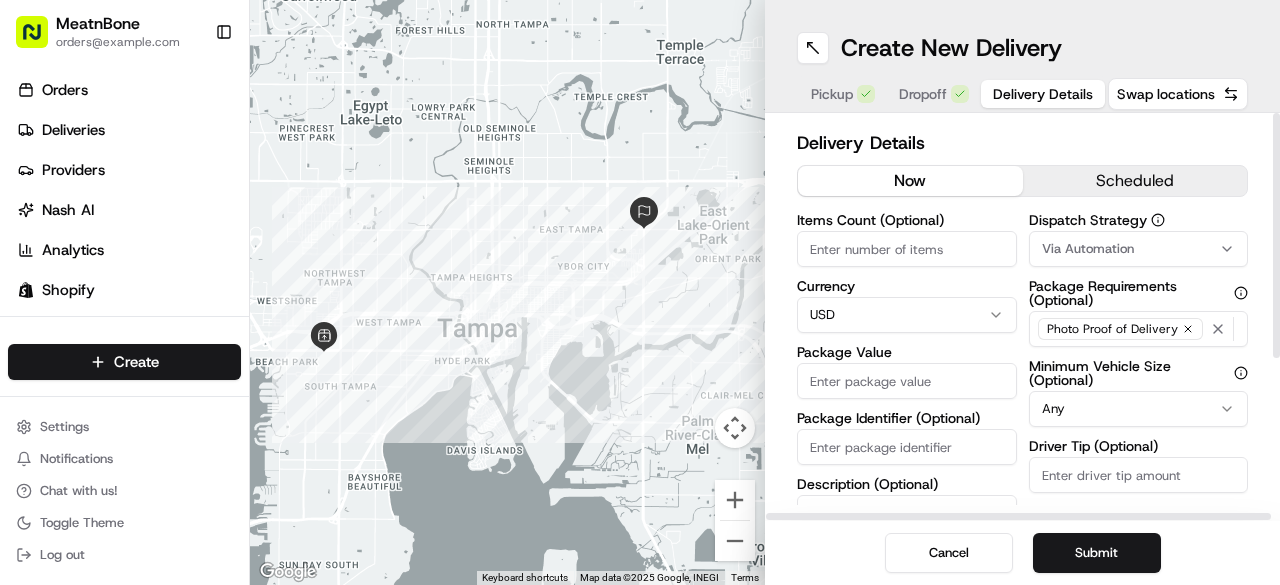 click on "Package Value" at bounding box center [907, 381] 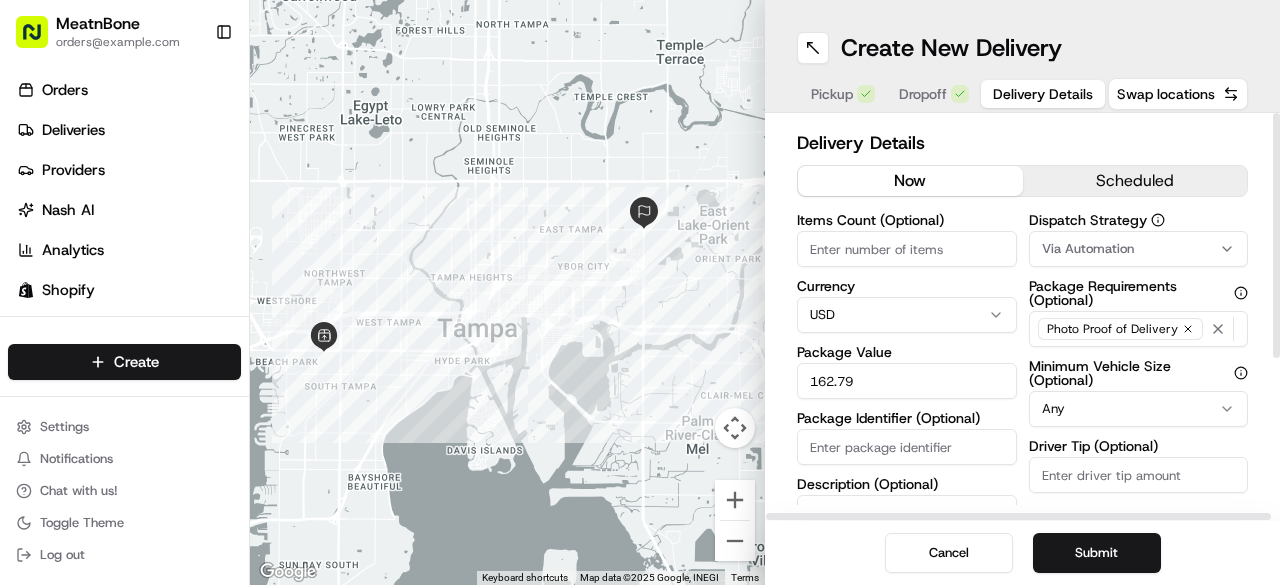 type on "162.79" 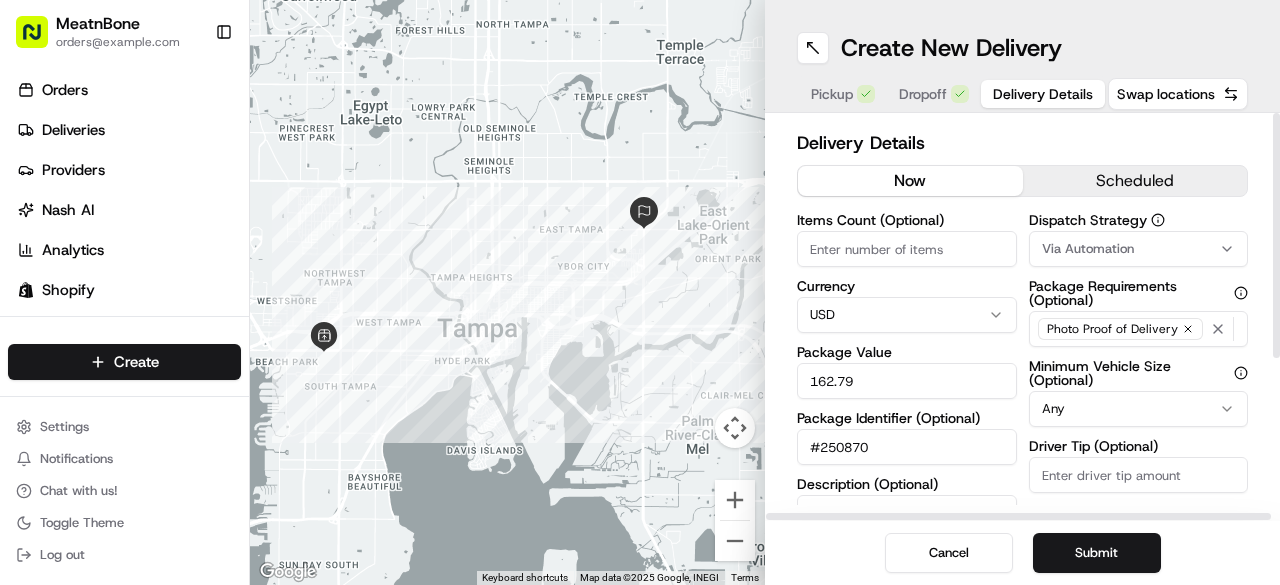 type on "#250870" 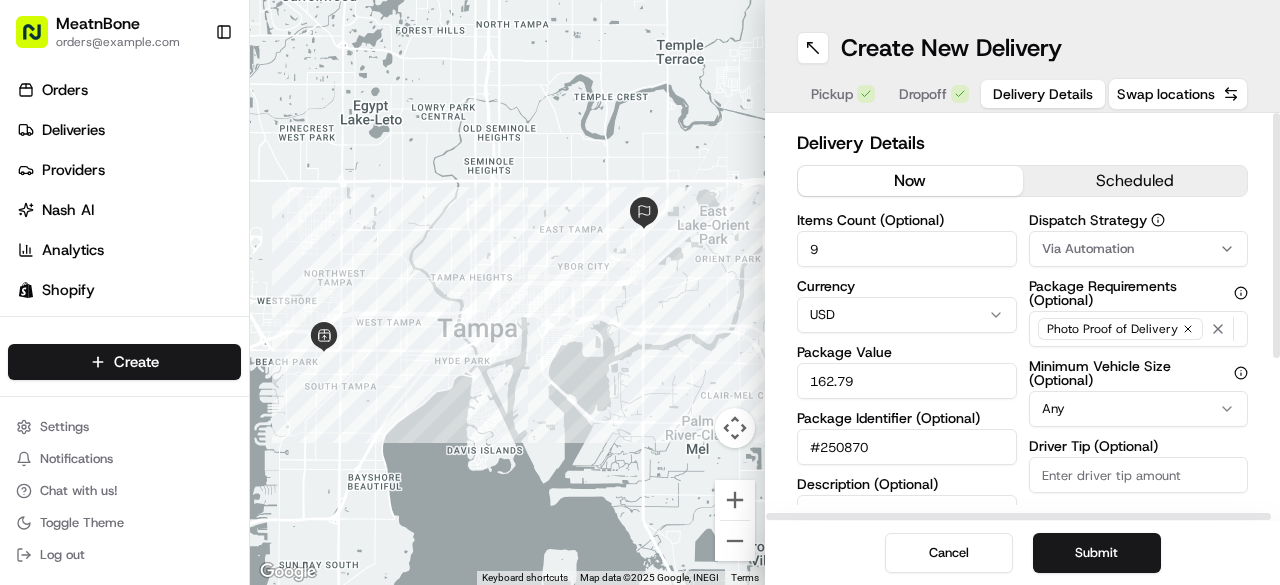 type on "9" 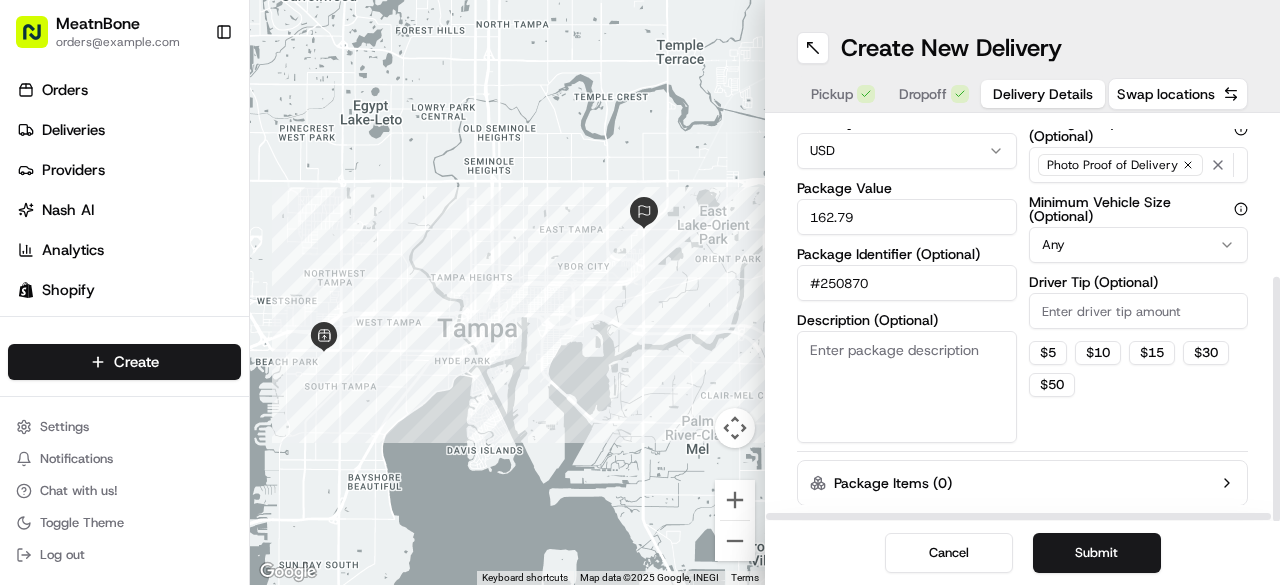 scroll, scrollTop: 252, scrollLeft: 0, axis: vertical 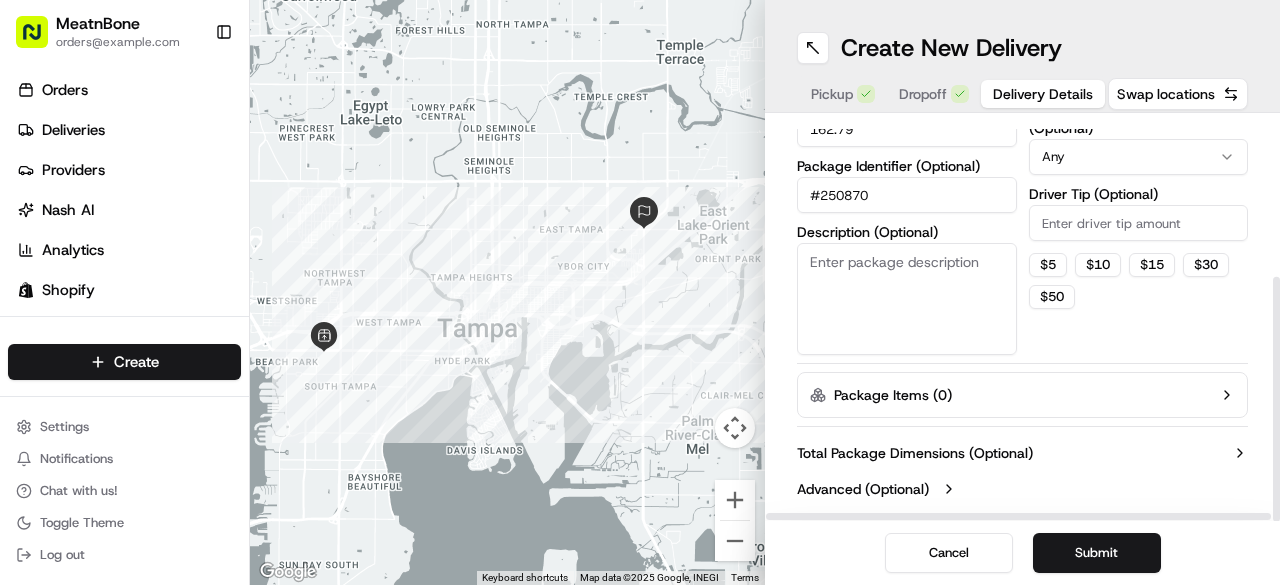 drag, startPoint x: 1278, startPoint y: 200, endPoint x: 1279, endPoint y: 379, distance: 179.00279 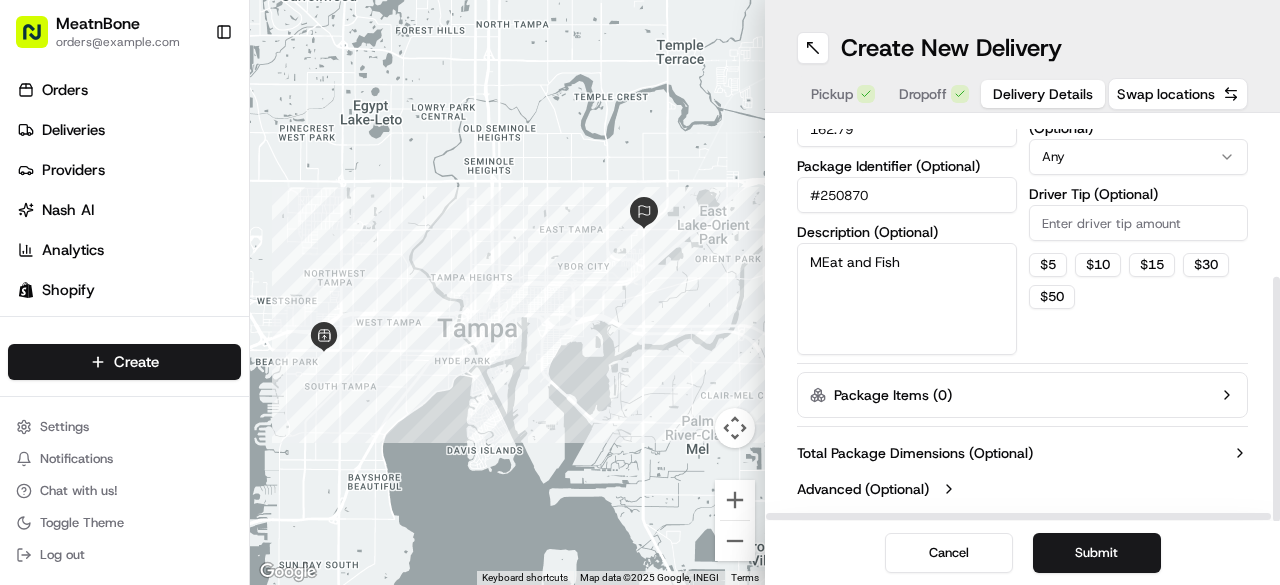 click on "MEat and Fish" at bounding box center (907, 299) 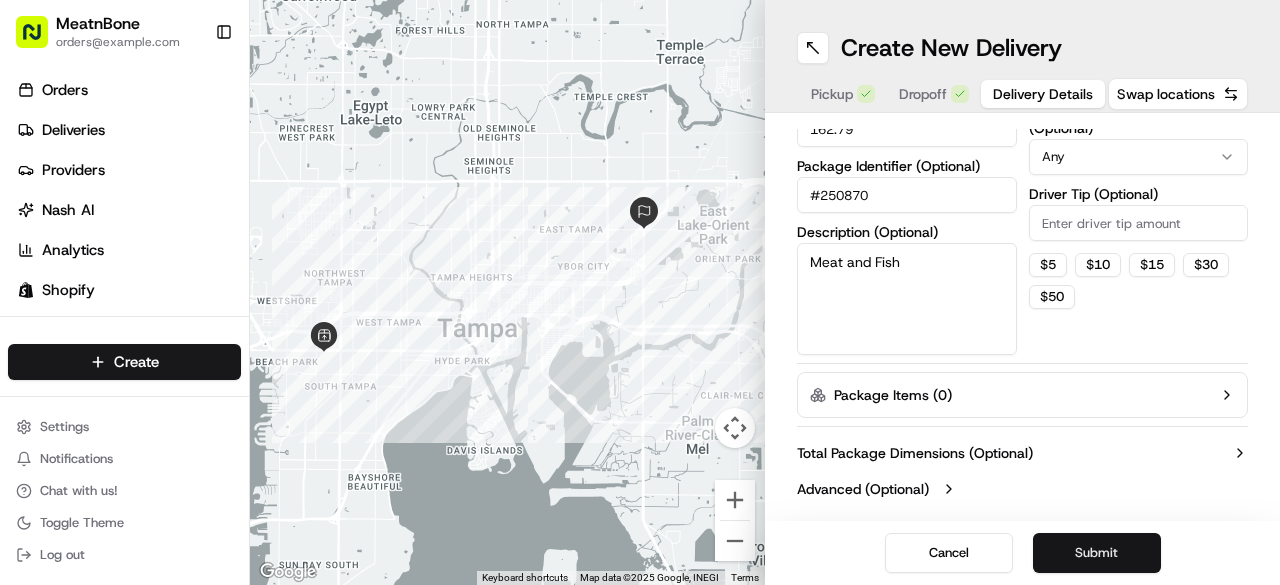 type on "Meat and Fish" 